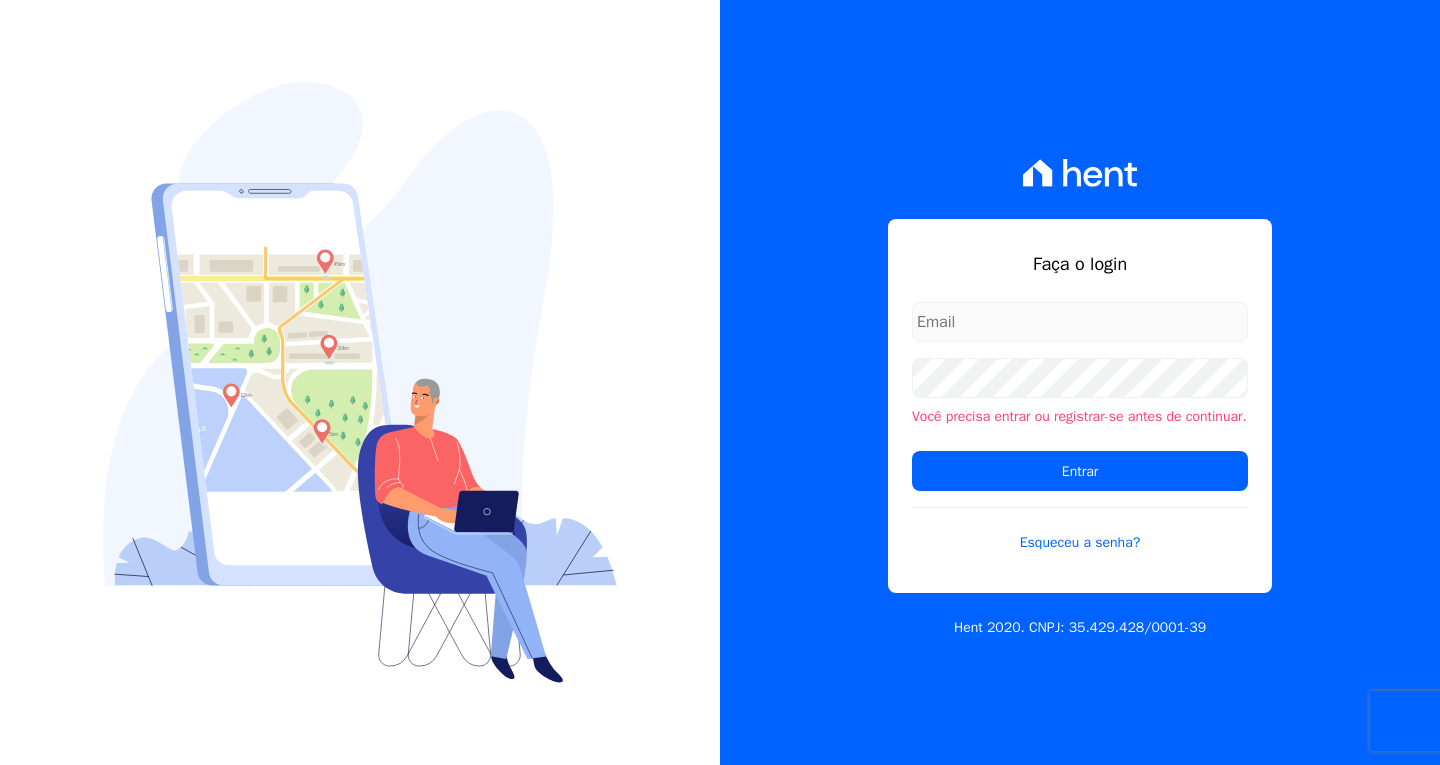scroll, scrollTop: 0, scrollLeft: 0, axis: both 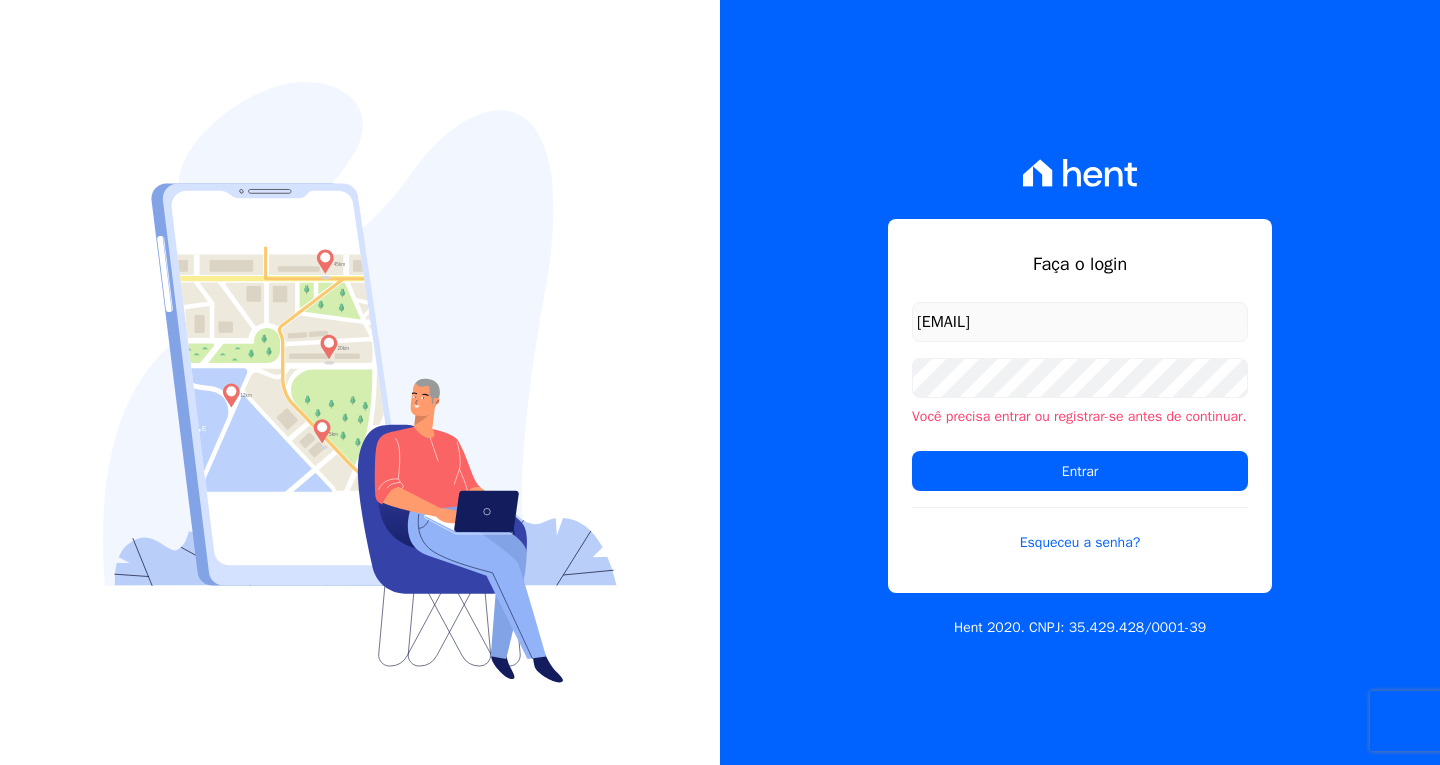 drag, startPoint x: 1134, startPoint y: 321, endPoint x: 1120, endPoint y: 336, distance: 20.518284 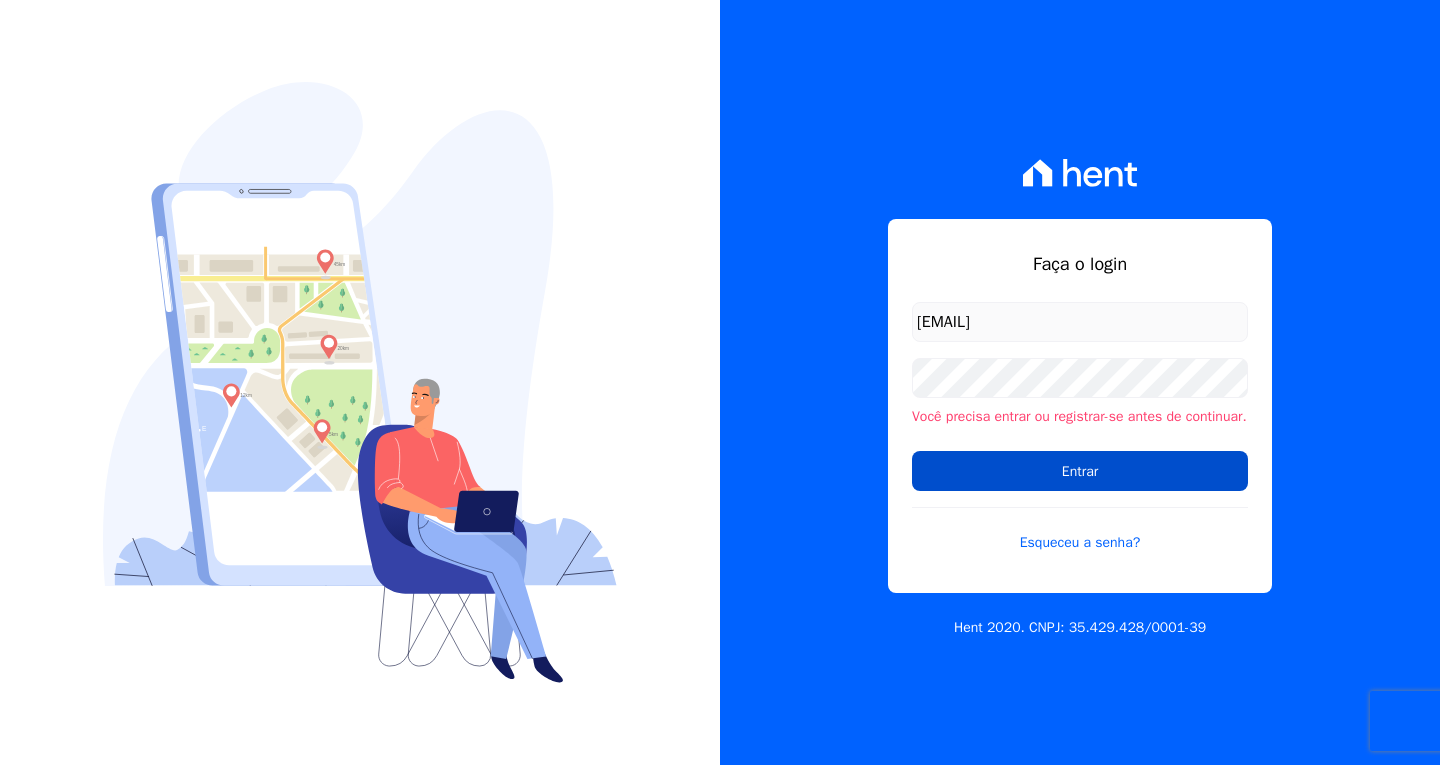 click on "Entrar" at bounding box center (1080, 471) 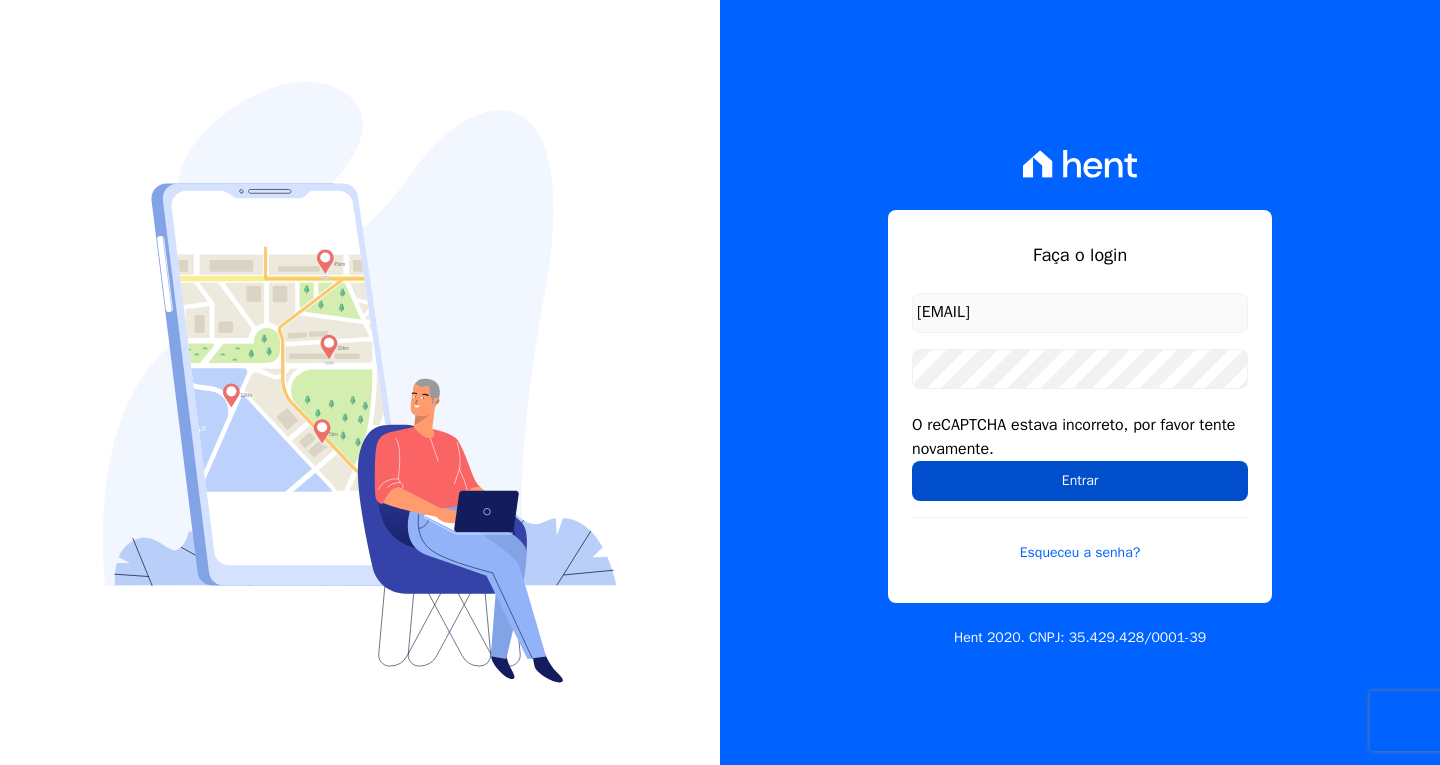 scroll, scrollTop: 0, scrollLeft: 0, axis: both 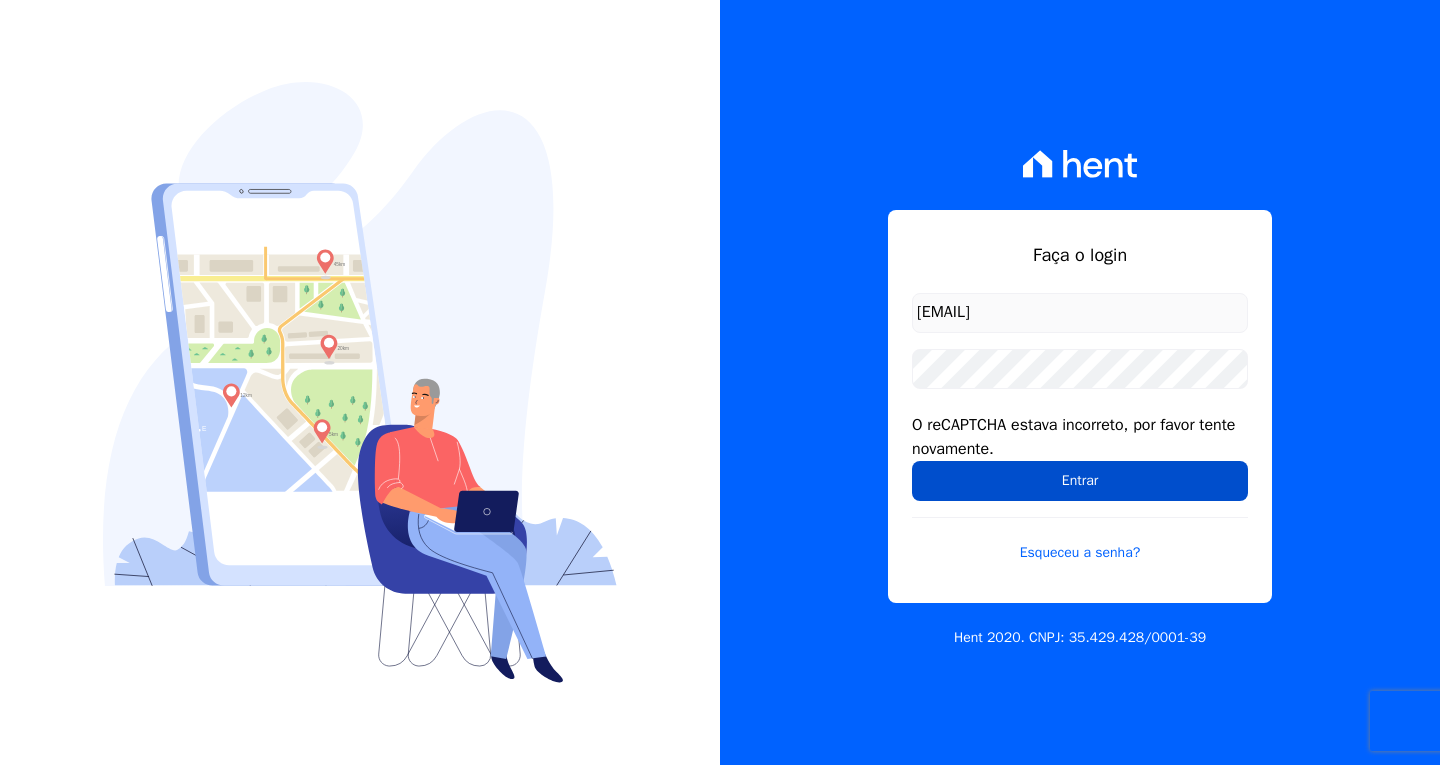click on "Entrar" at bounding box center (1080, 481) 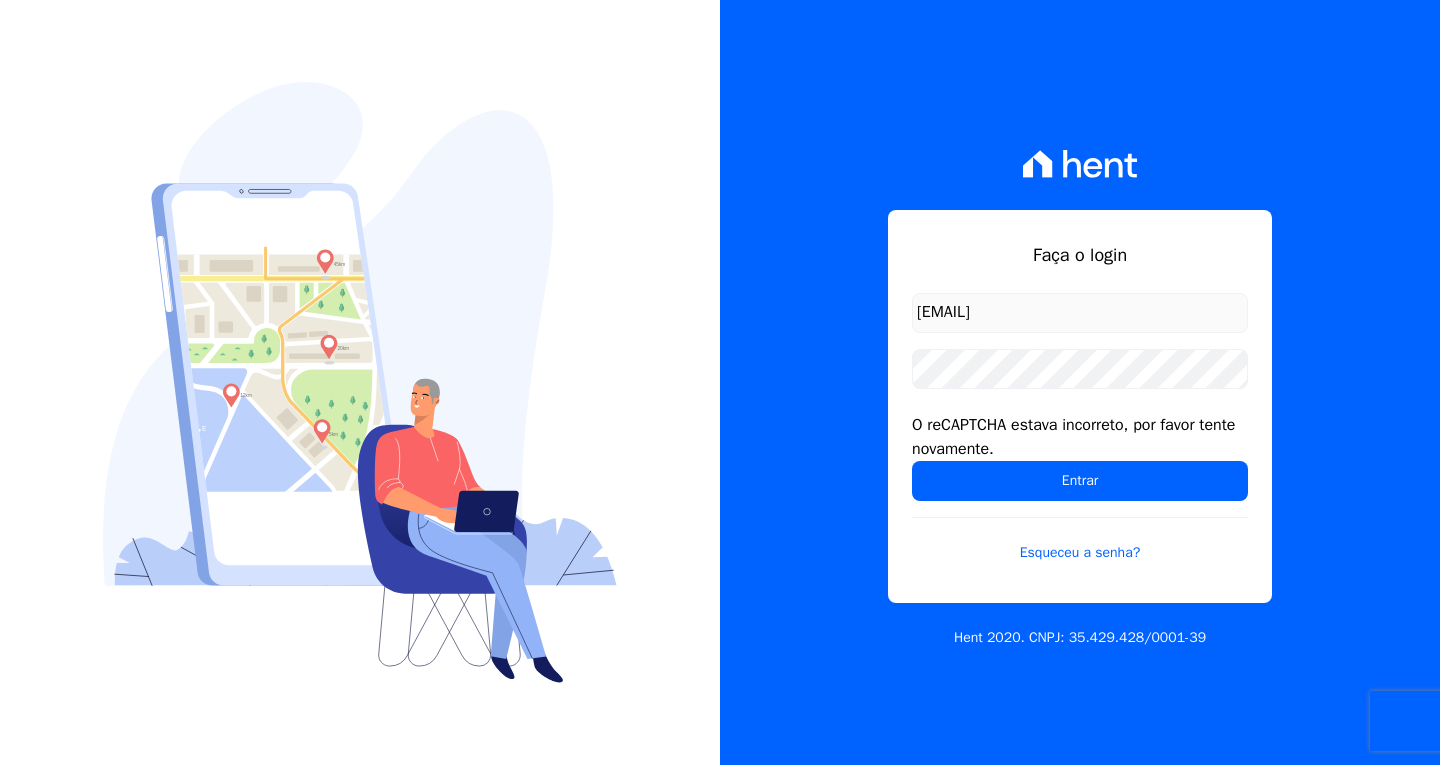 scroll, scrollTop: 0, scrollLeft: 0, axis: both 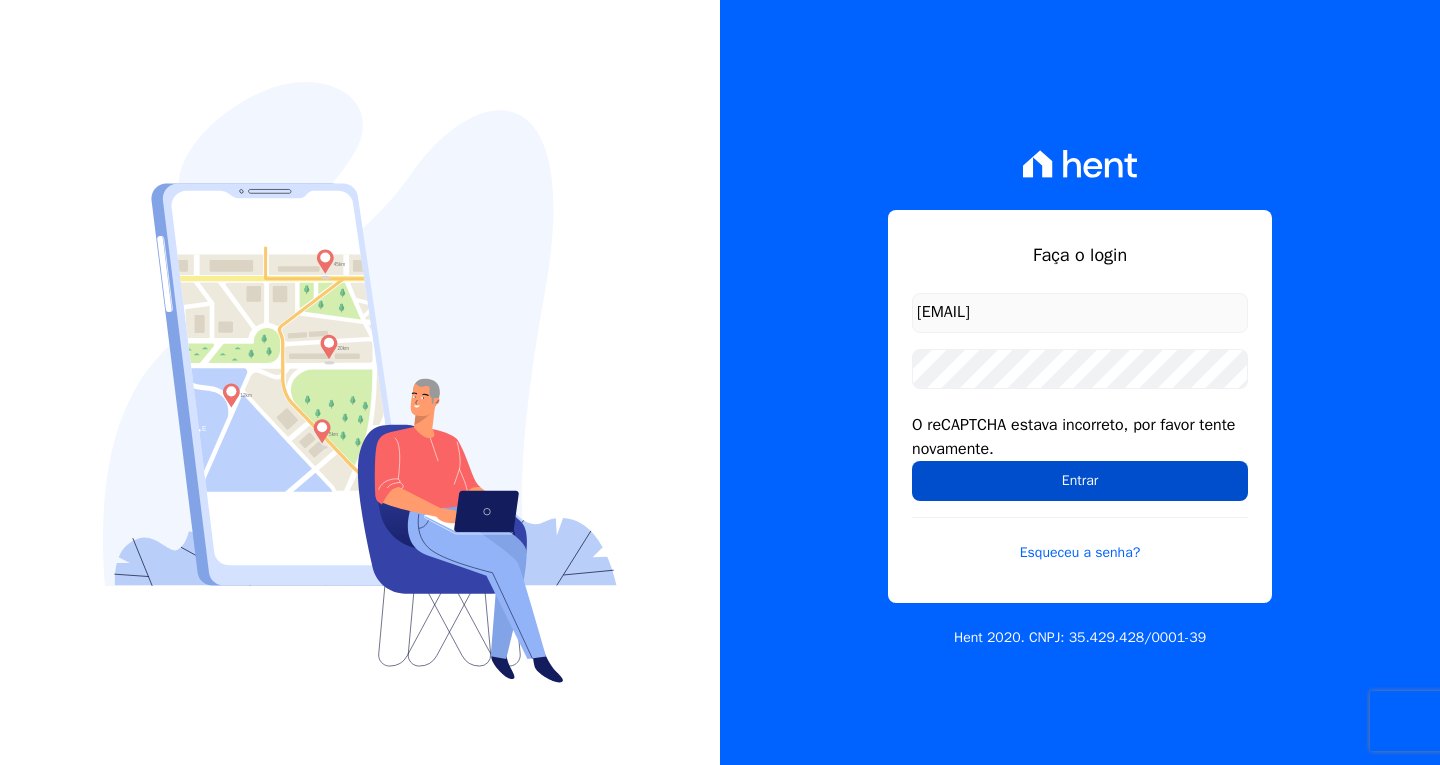 click on "Entrar" at bounding box center [1080, 481] 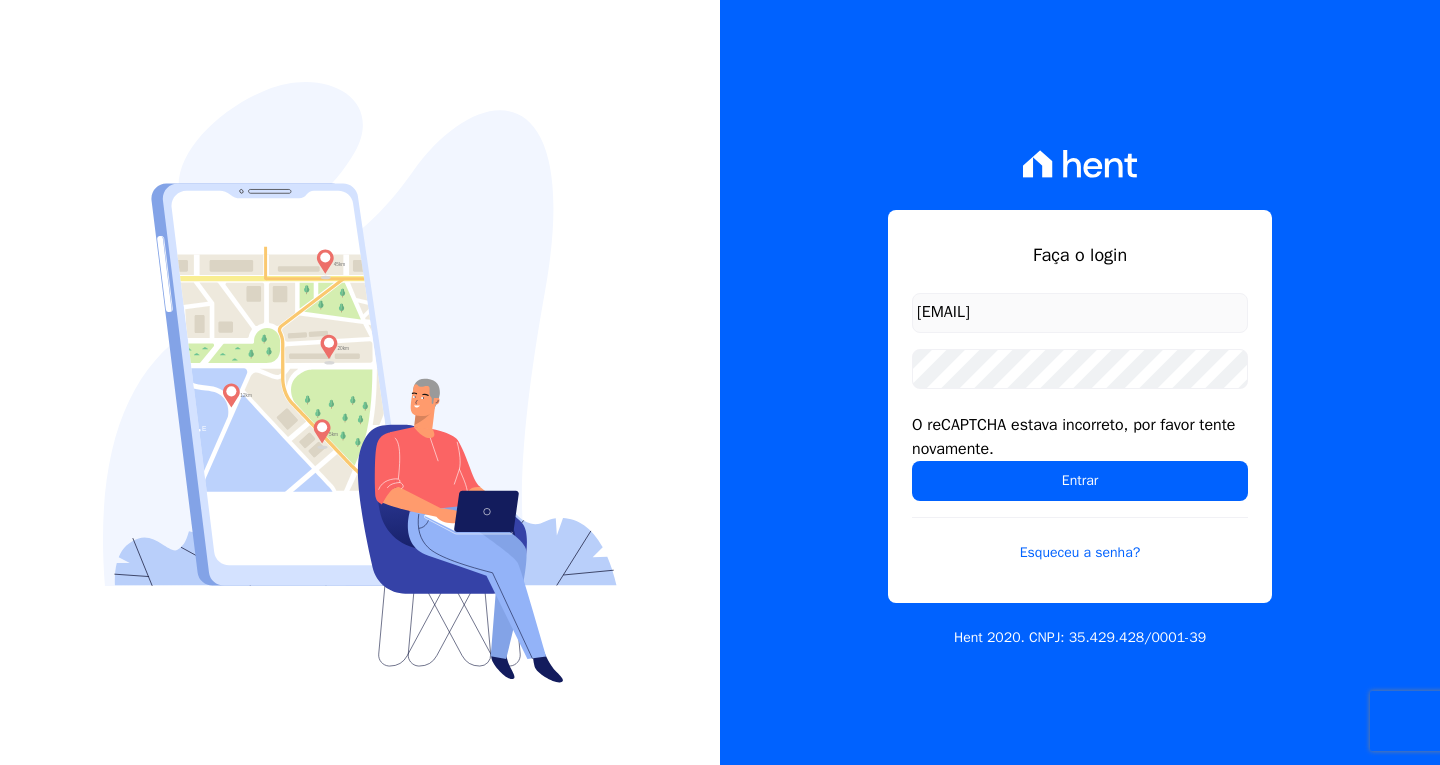scroll, scrollTop: 0, scrollLeft: 0, axis: both 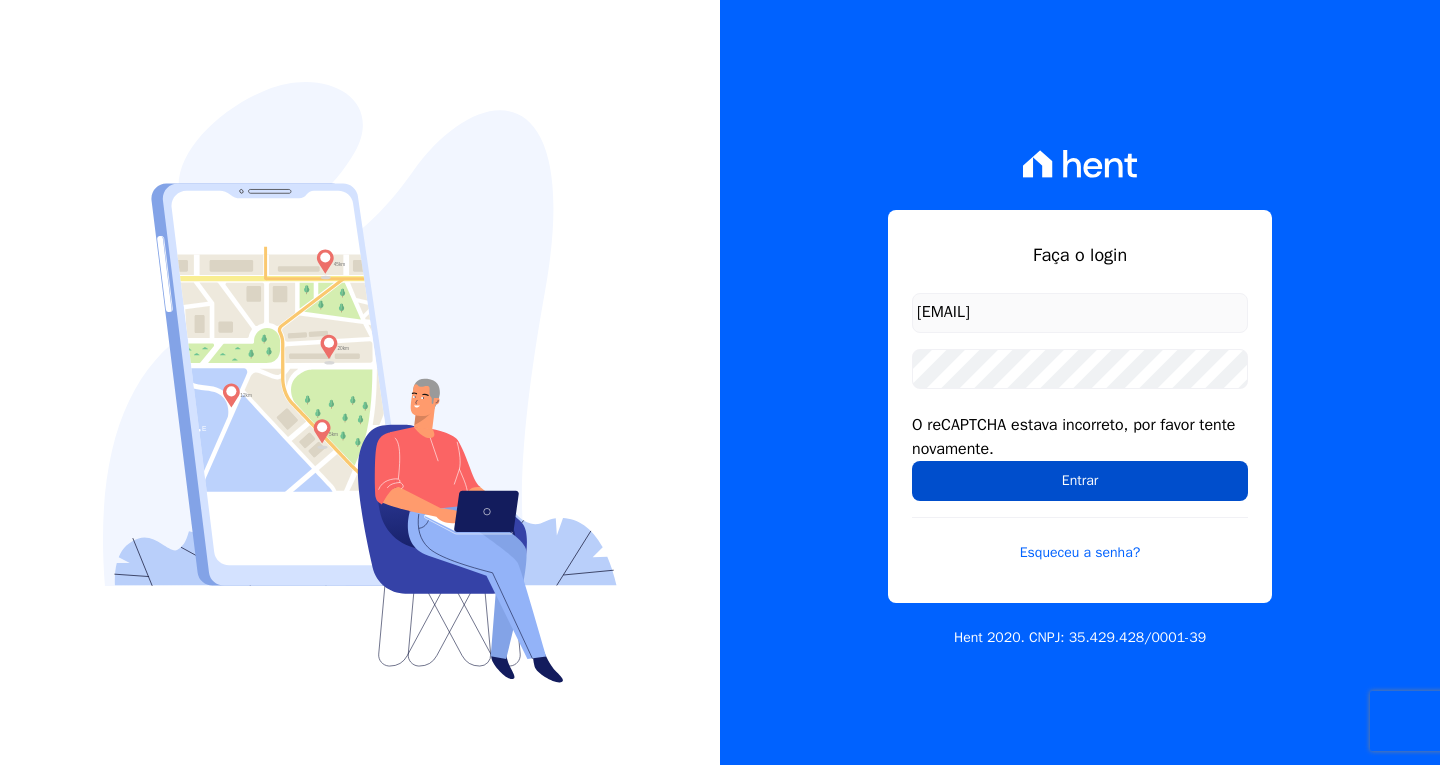 click on "Entrar" at bounding box center (1080, 481) 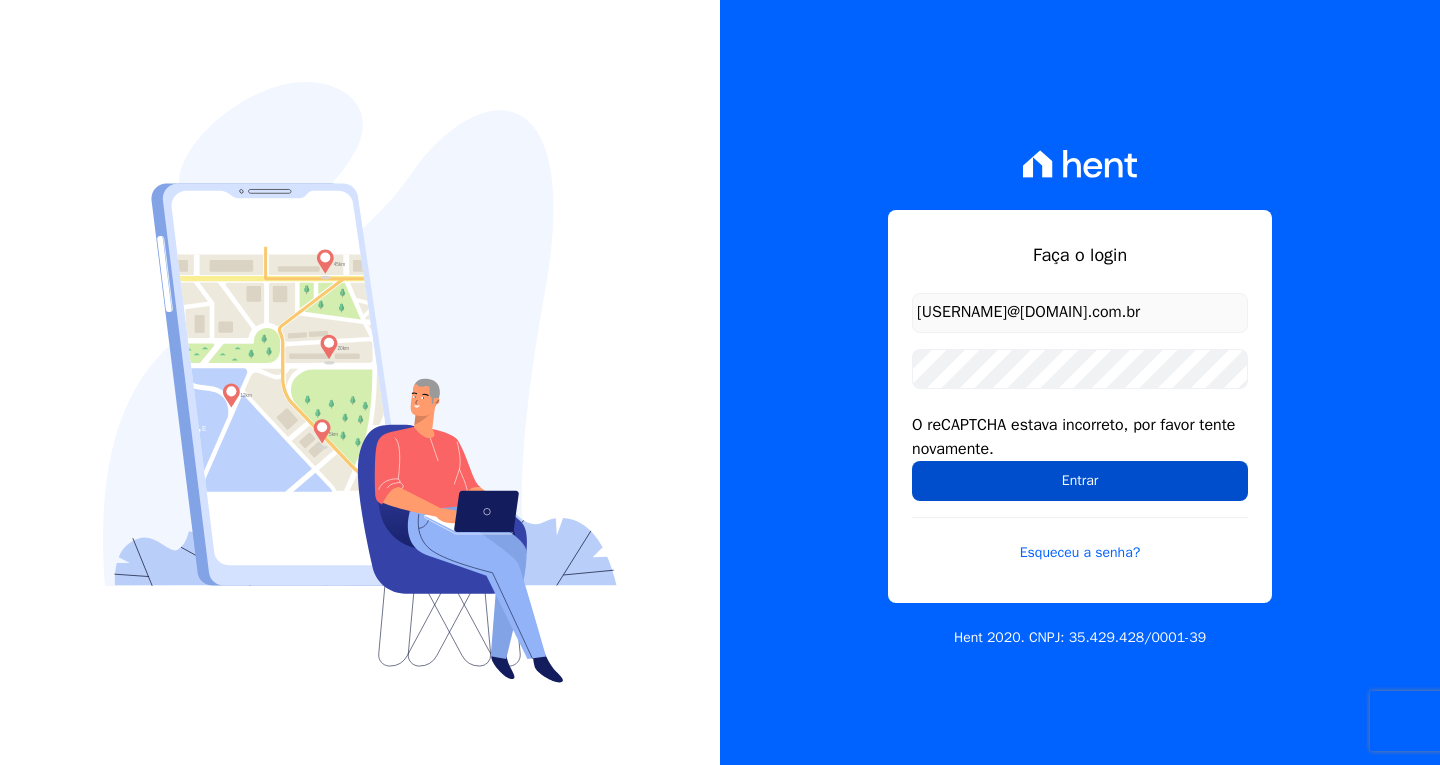 scroll, scrollTop: 0, scrollLeft: 0, axis: both 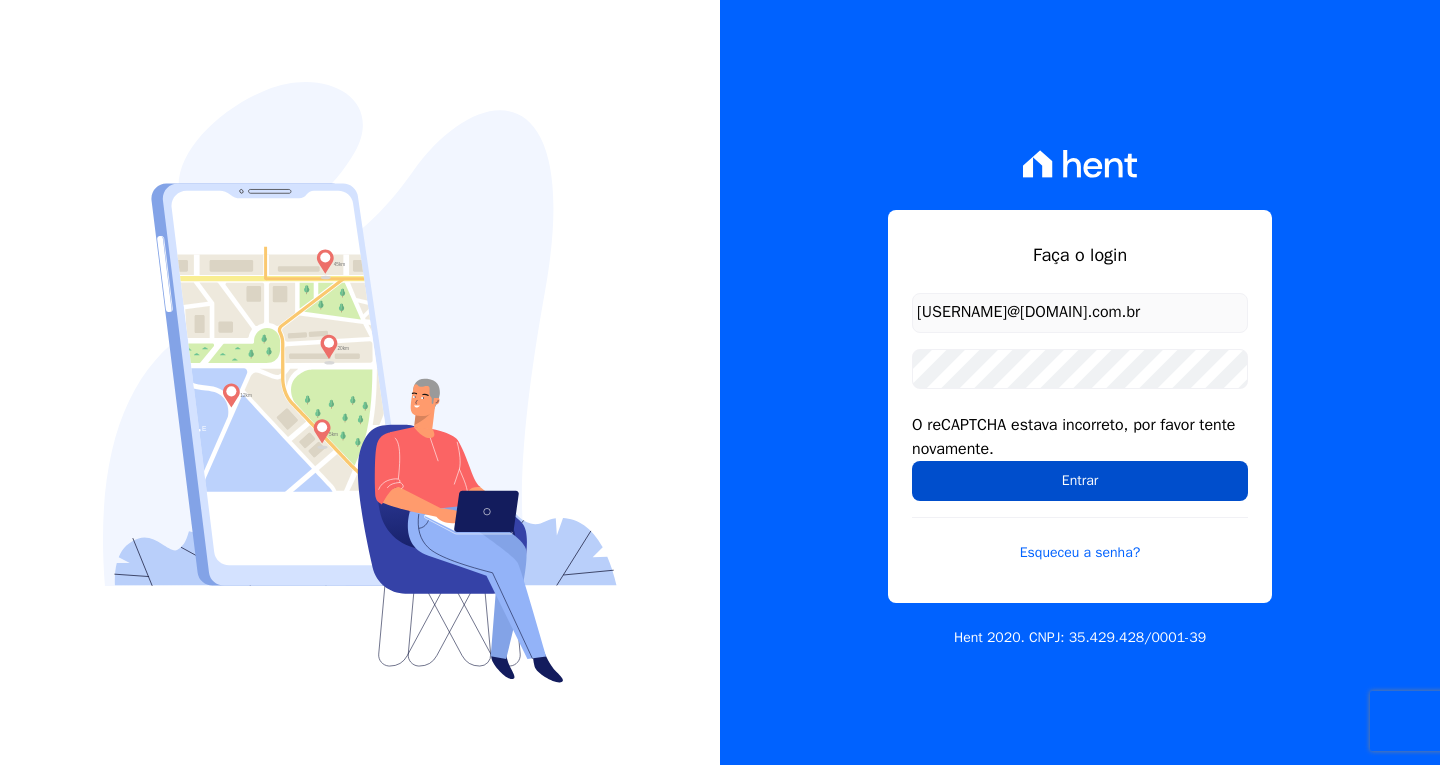 click on "Entrar" at bounding box center [1080, 481] 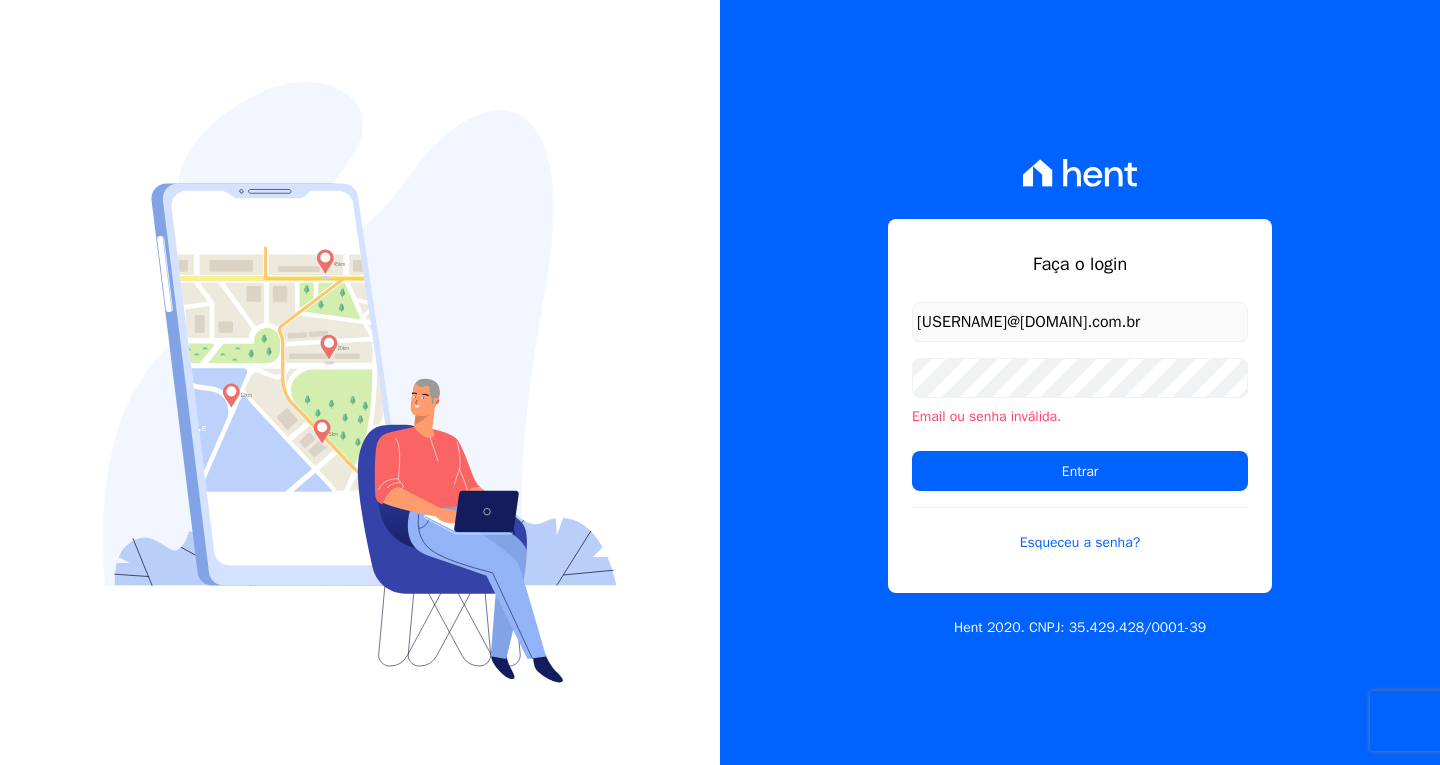 scroll, scrollTop: 0, scrollLeft: 0, axis: both 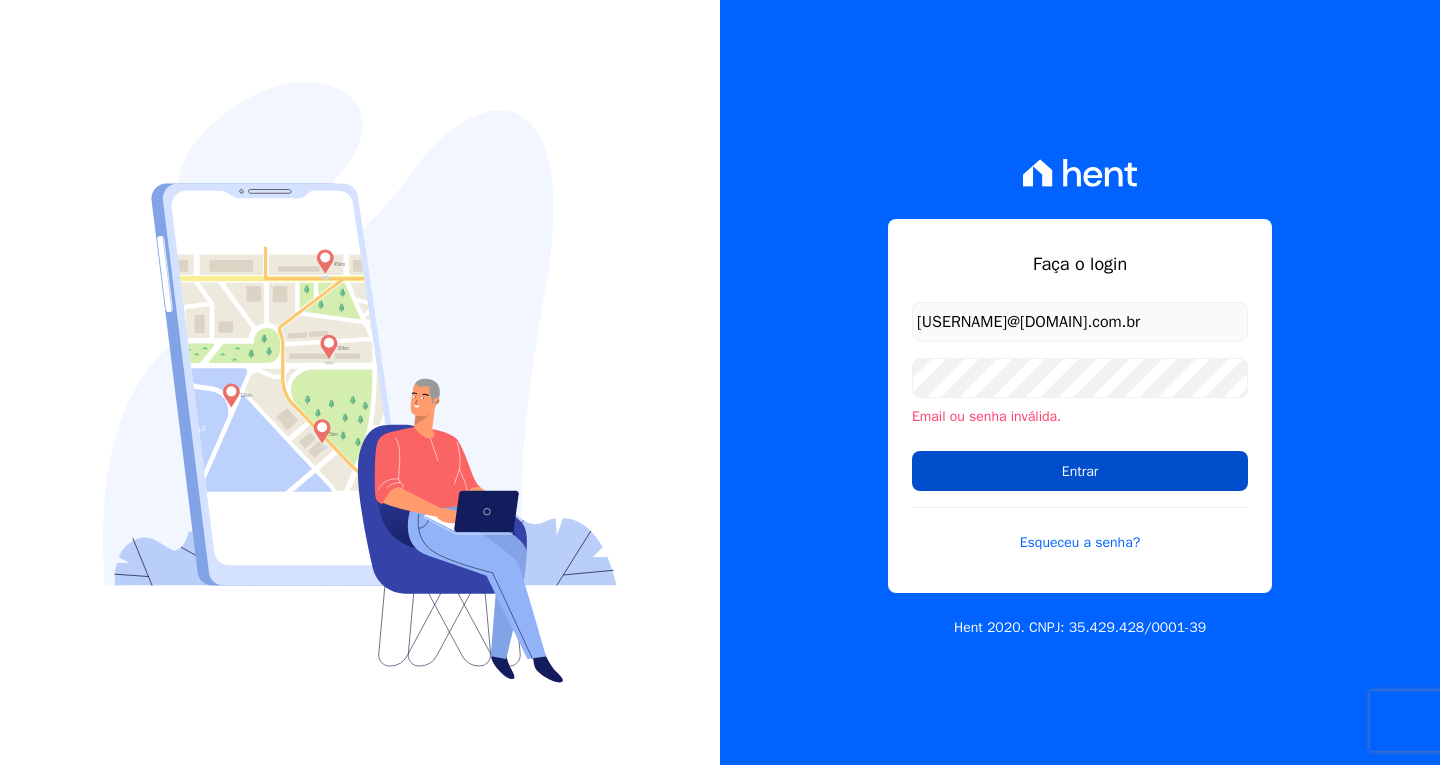 click on "Entrar" at bounding box center (1080, 471) 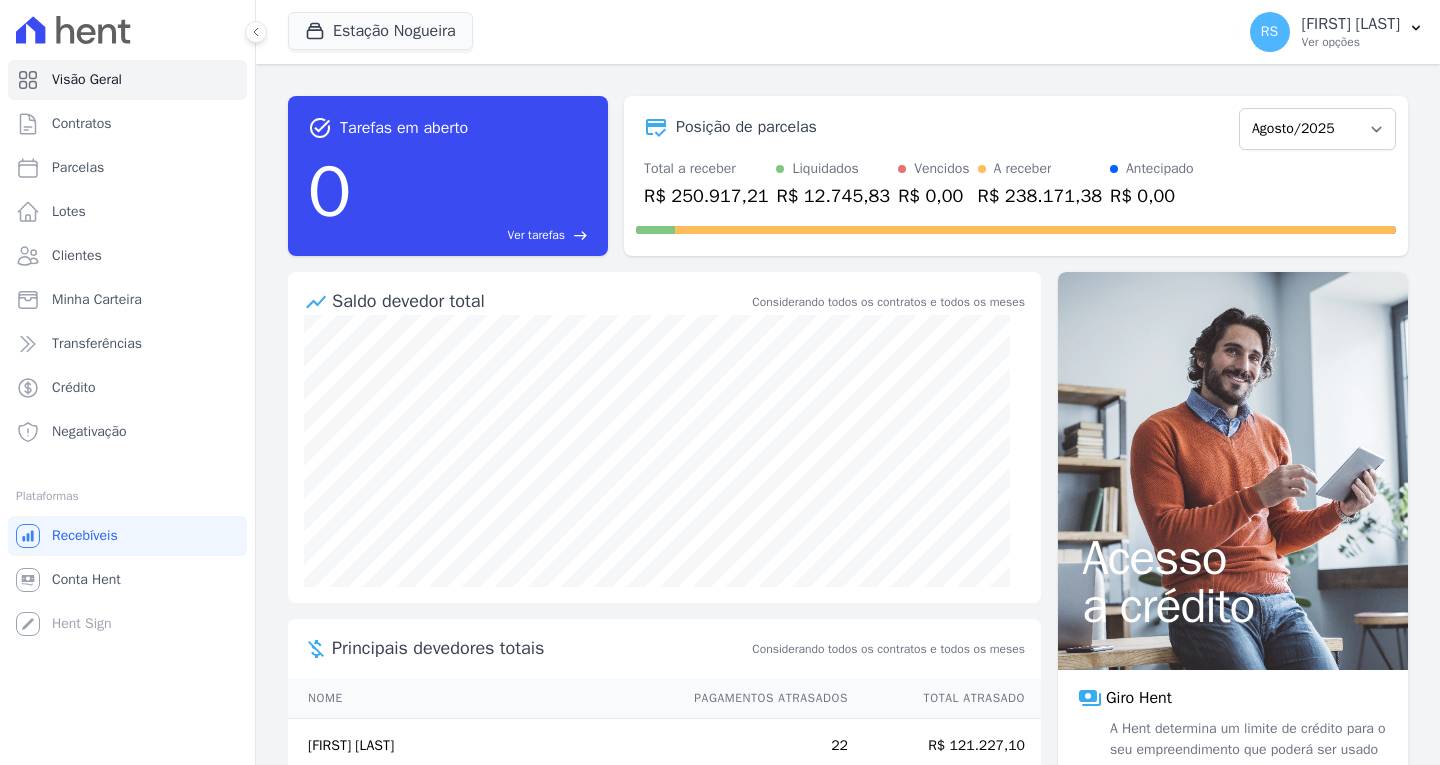 scroll, scrollTop: 0, scrollLeft: 0, axis: both 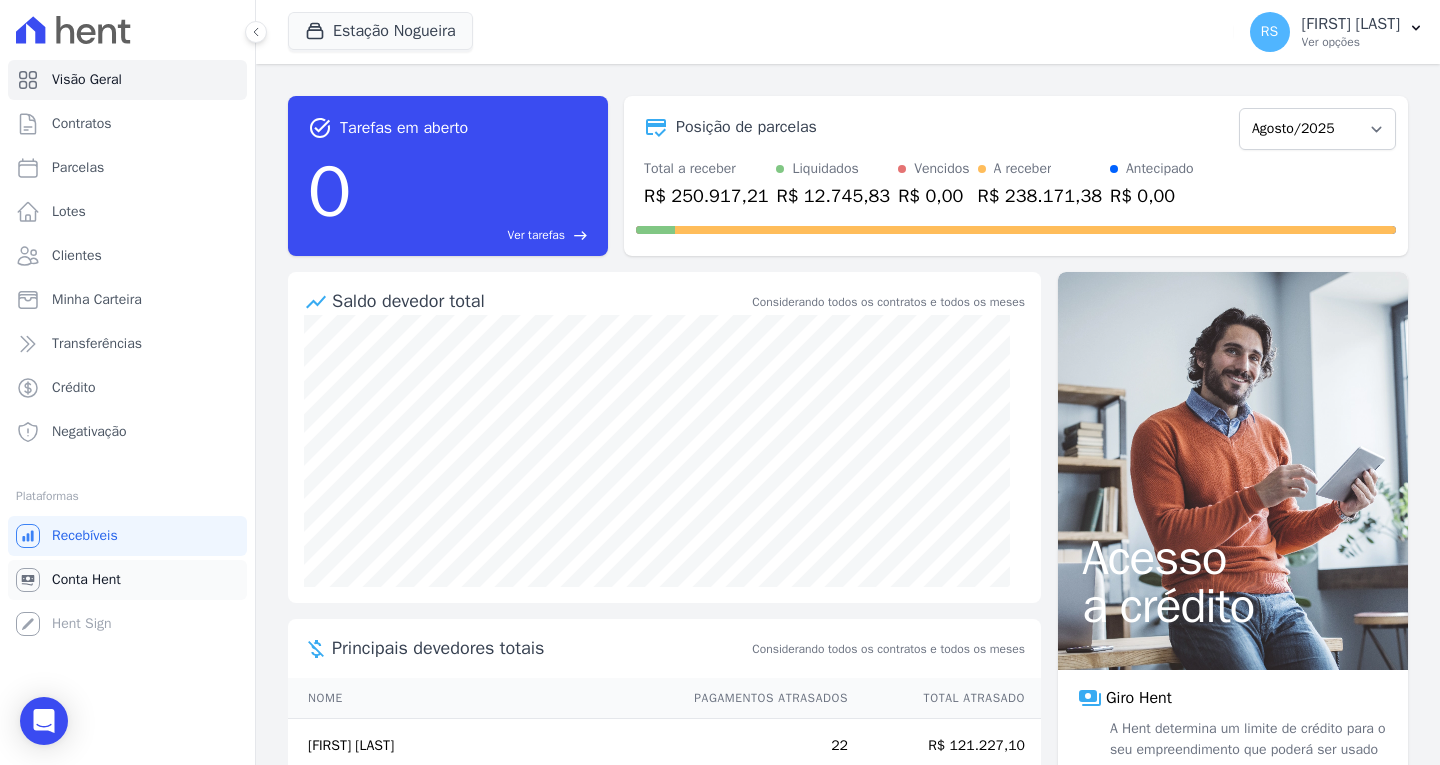 click on "Conta Hent" at bounding box center (86, 580) 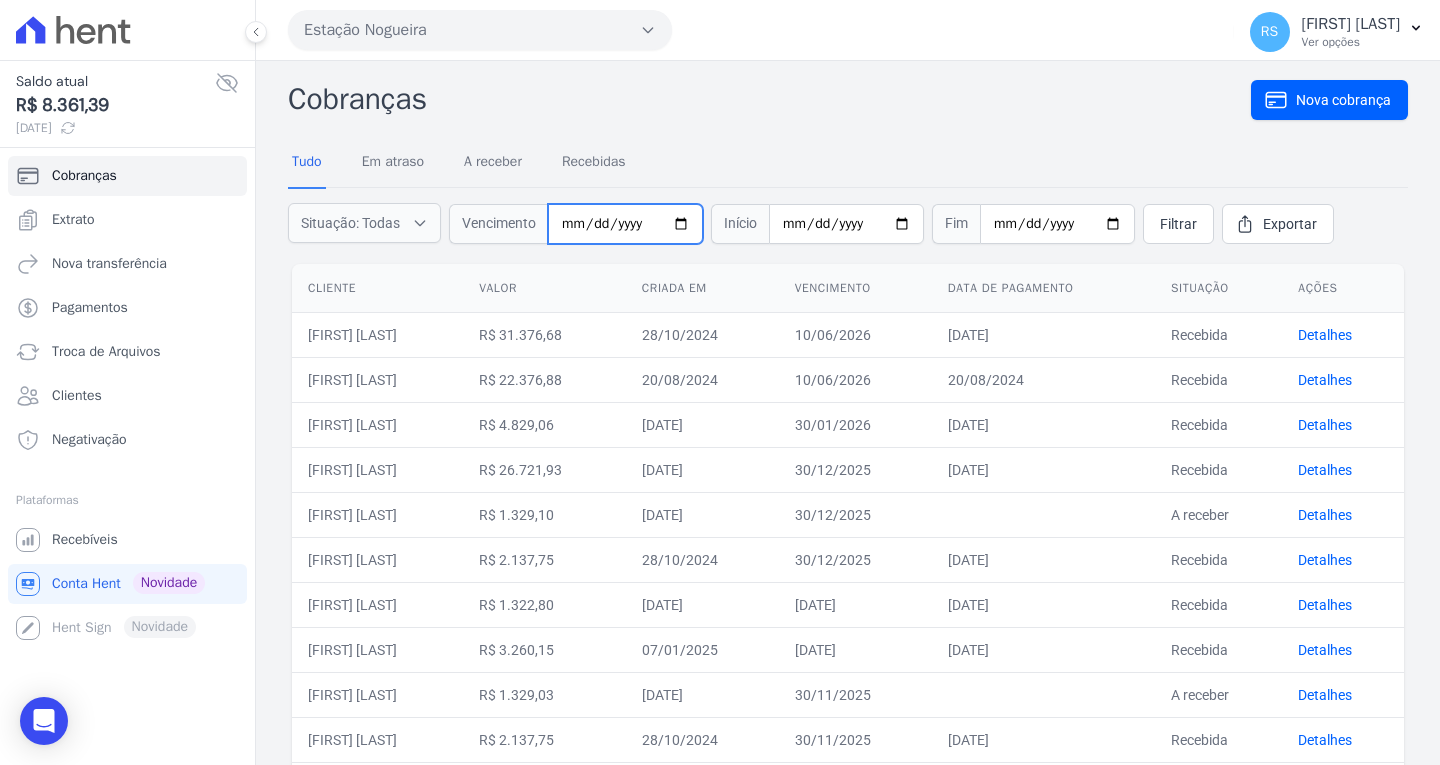 click at bounding box center [625, 224] 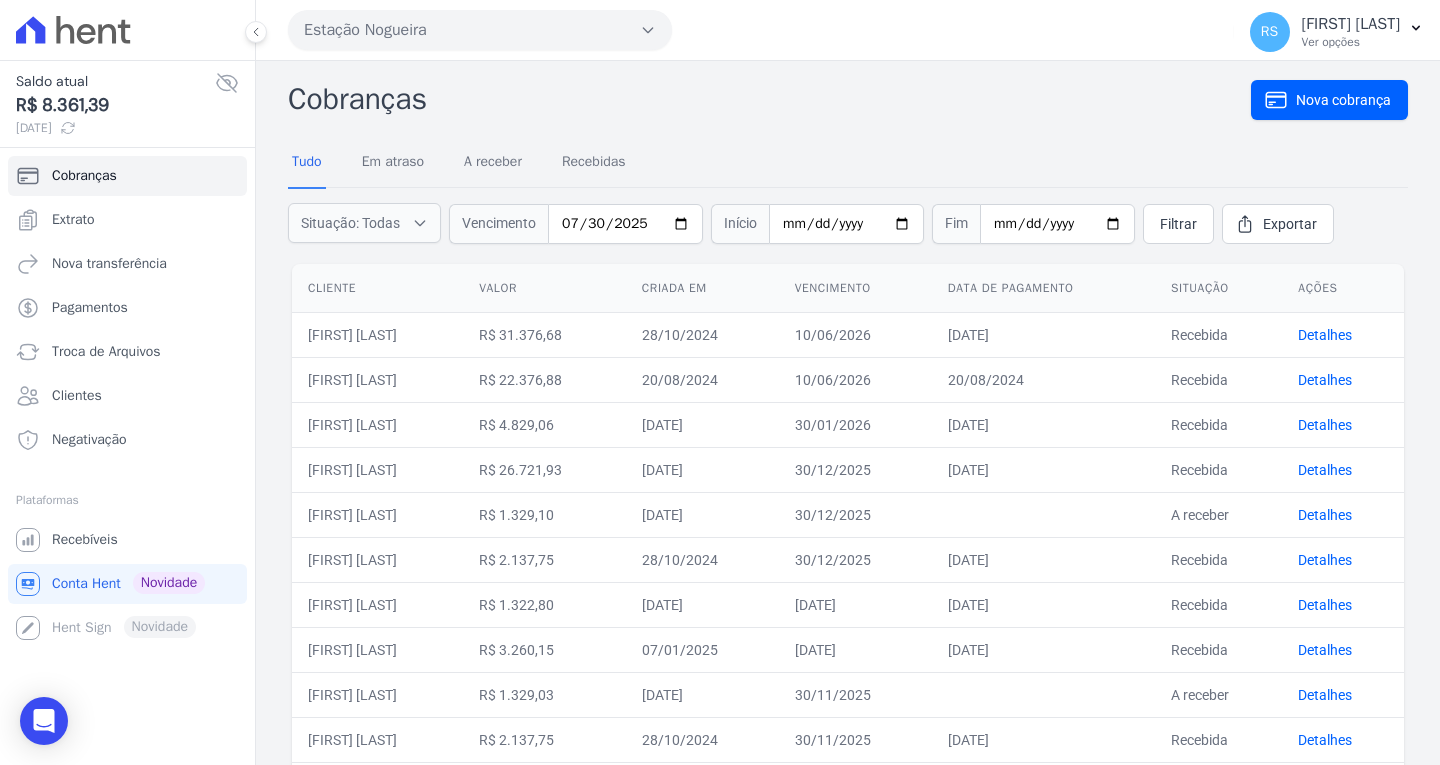 click on "Estação Nogueira" at bounding box center (480, 30) 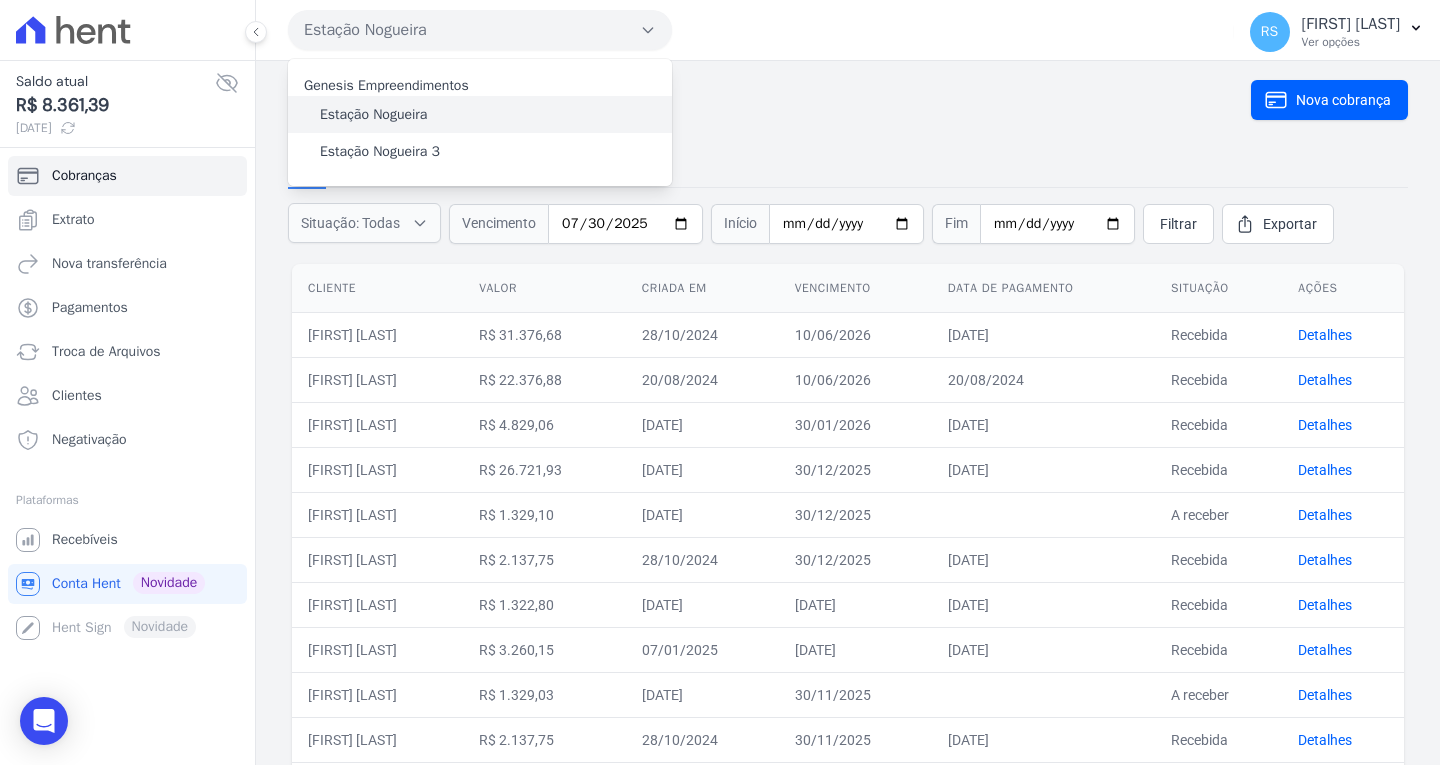 click on "Estação Nogueira" at bounding box center [373, 114] 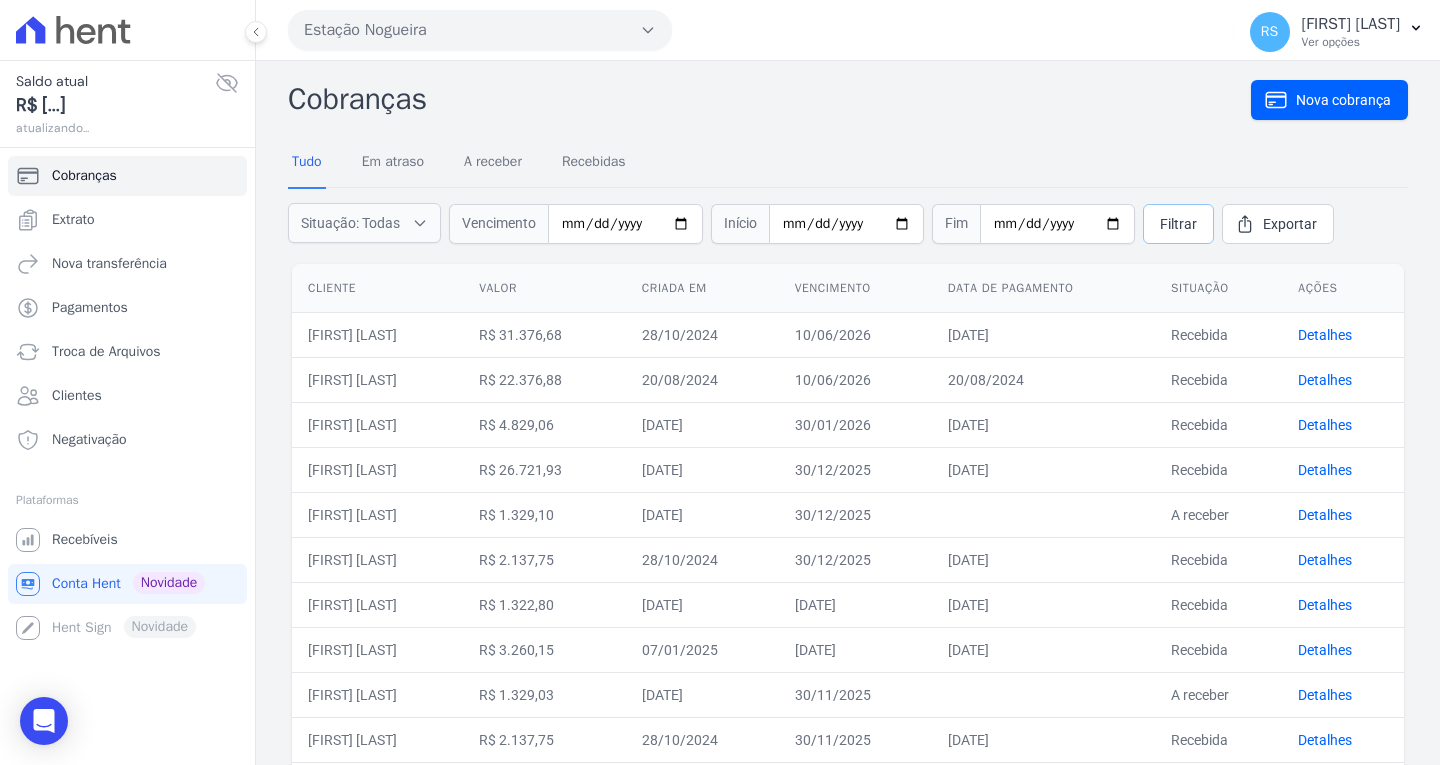 click on "Situação: Todas
Em atraso
A receber
Recebidas
Canceladas
Vencimento
Início
Fim
Filtrar
Exportar" at bounding box center (848, 224) 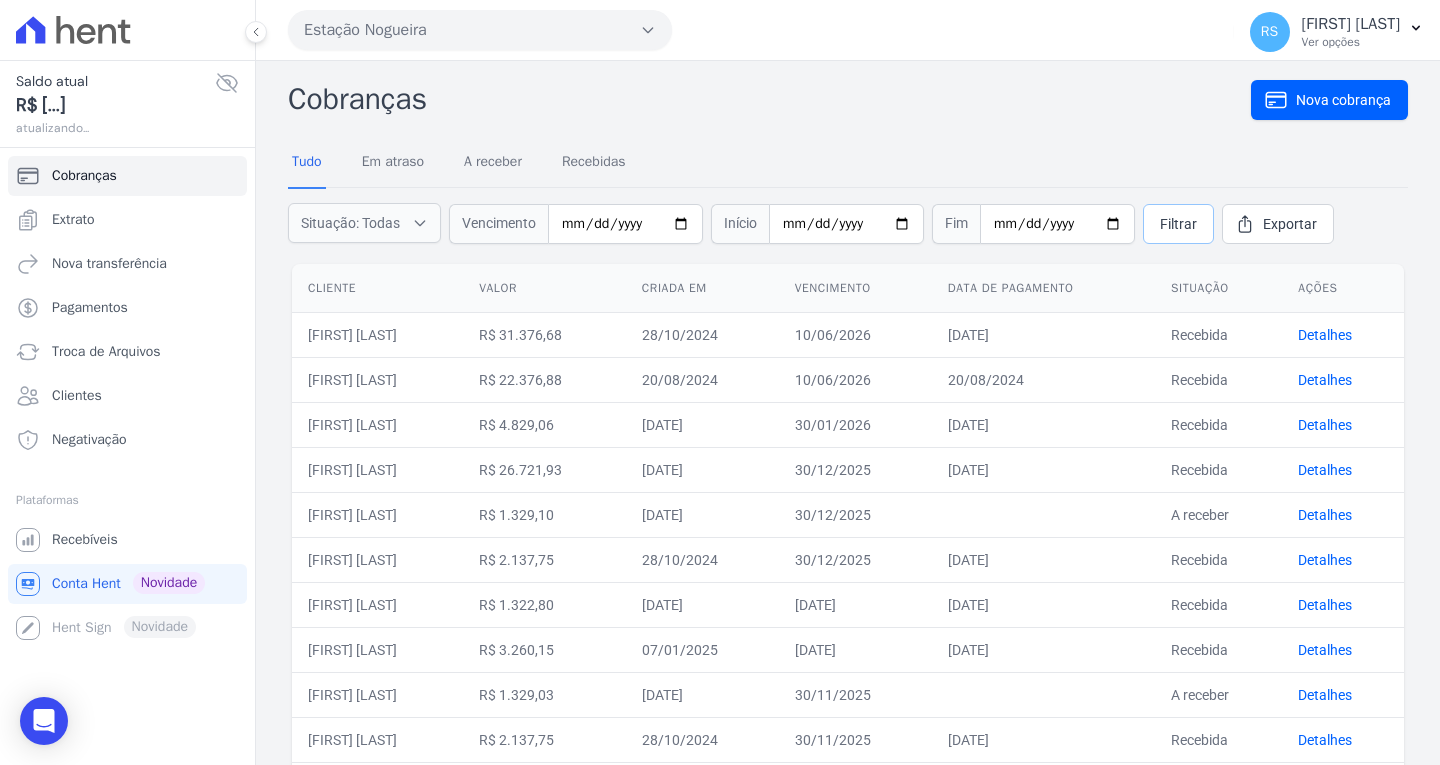 click on "Filtrar" at bounding box center [1178, 224] 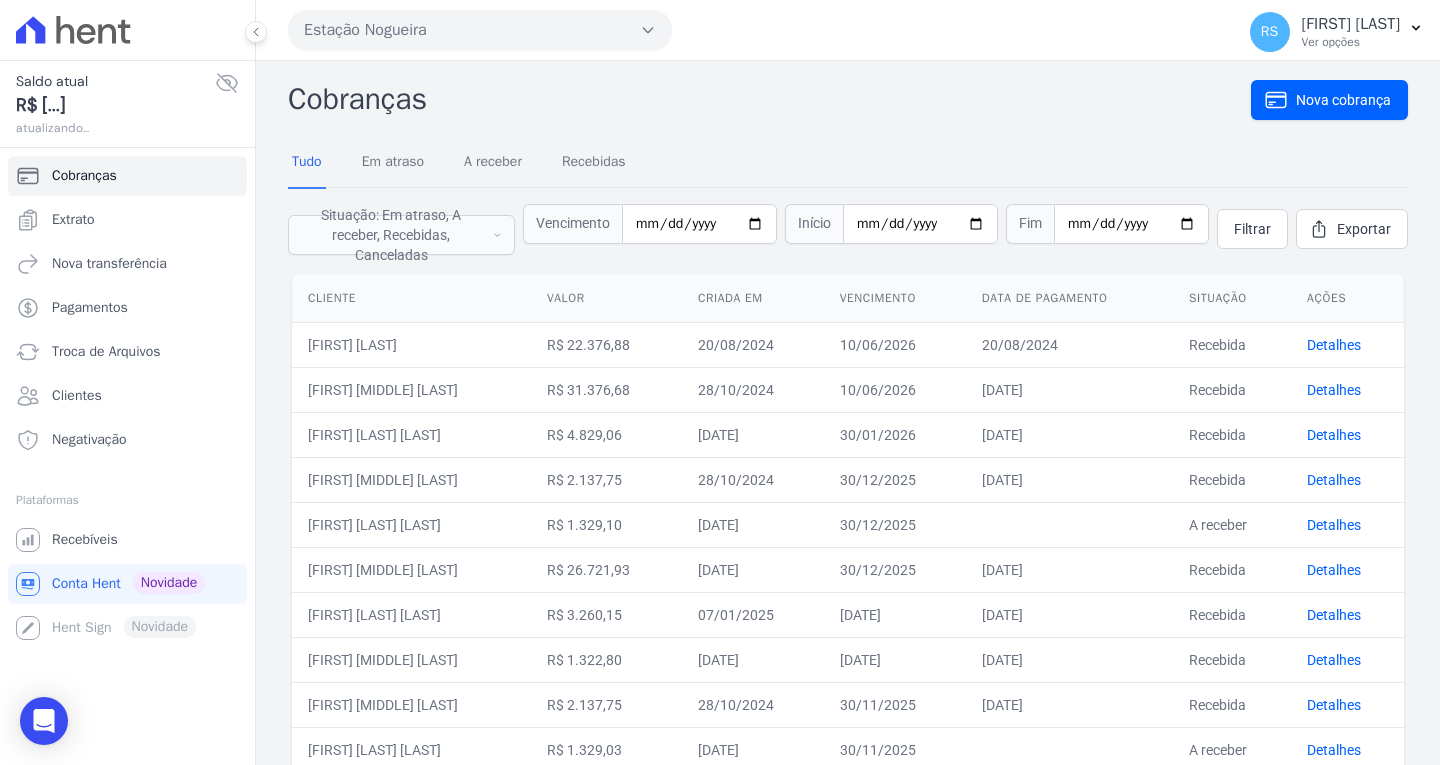 scroll, scrollTop: 0, scrollLeft: 0, axis: both 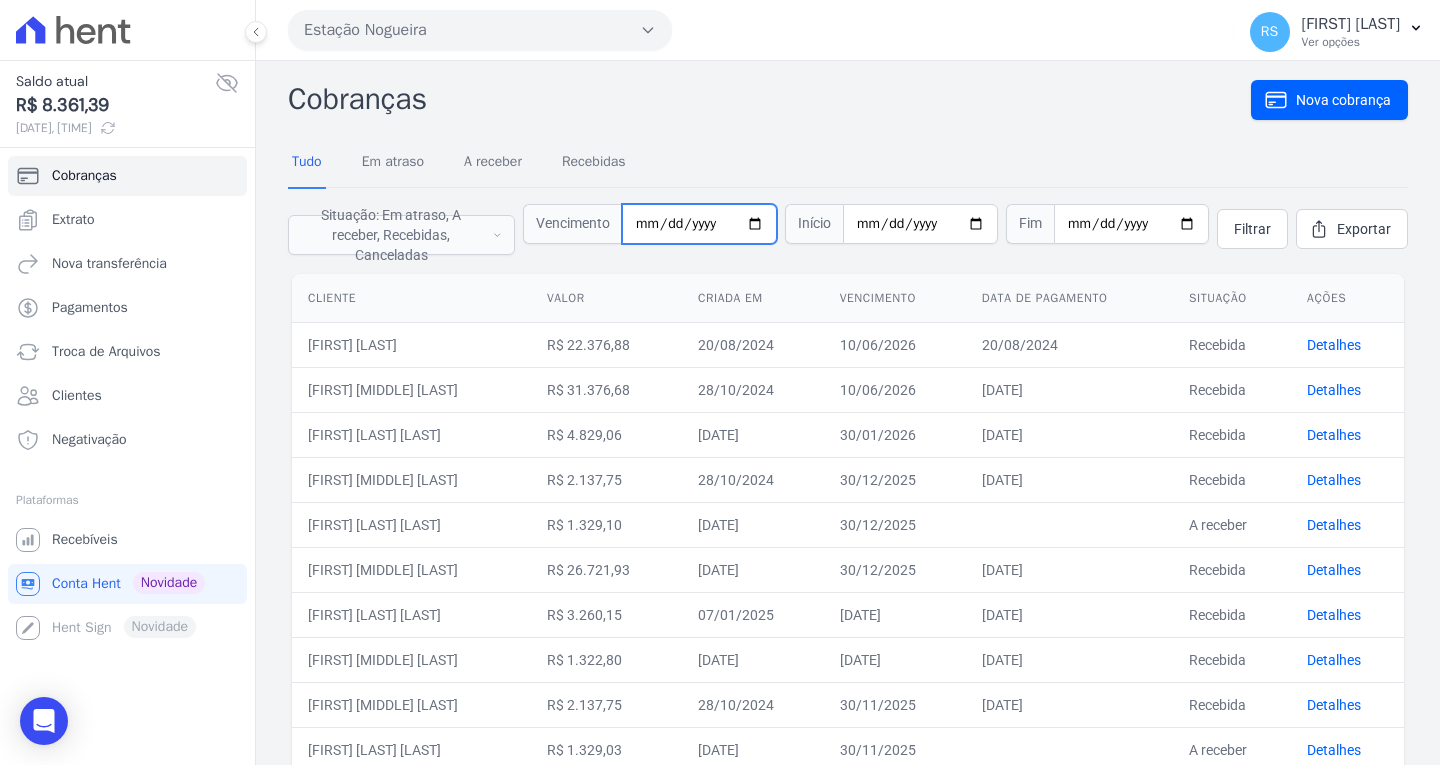 click at bounding box center [699, 224] 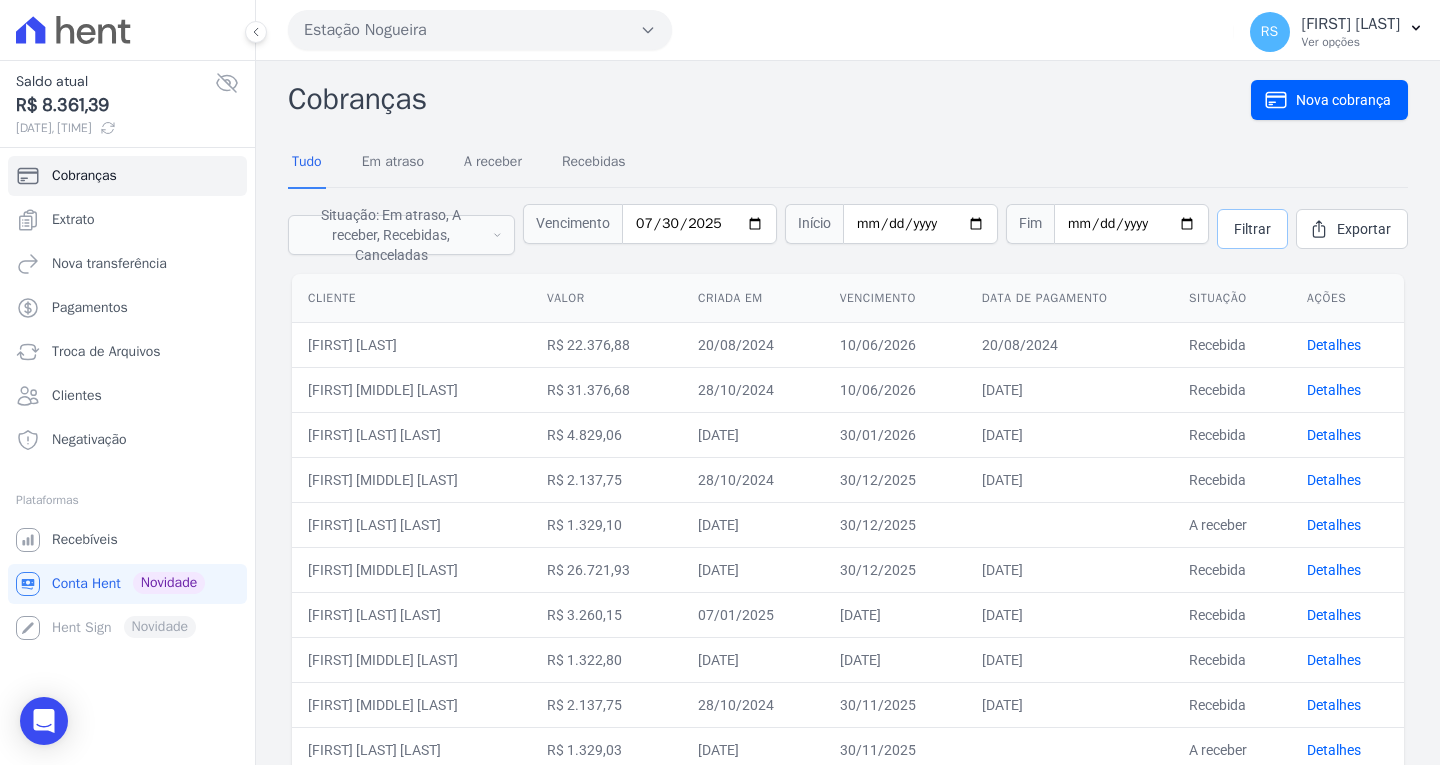 click on "Filtrar" at bounding box center (1252, 229) 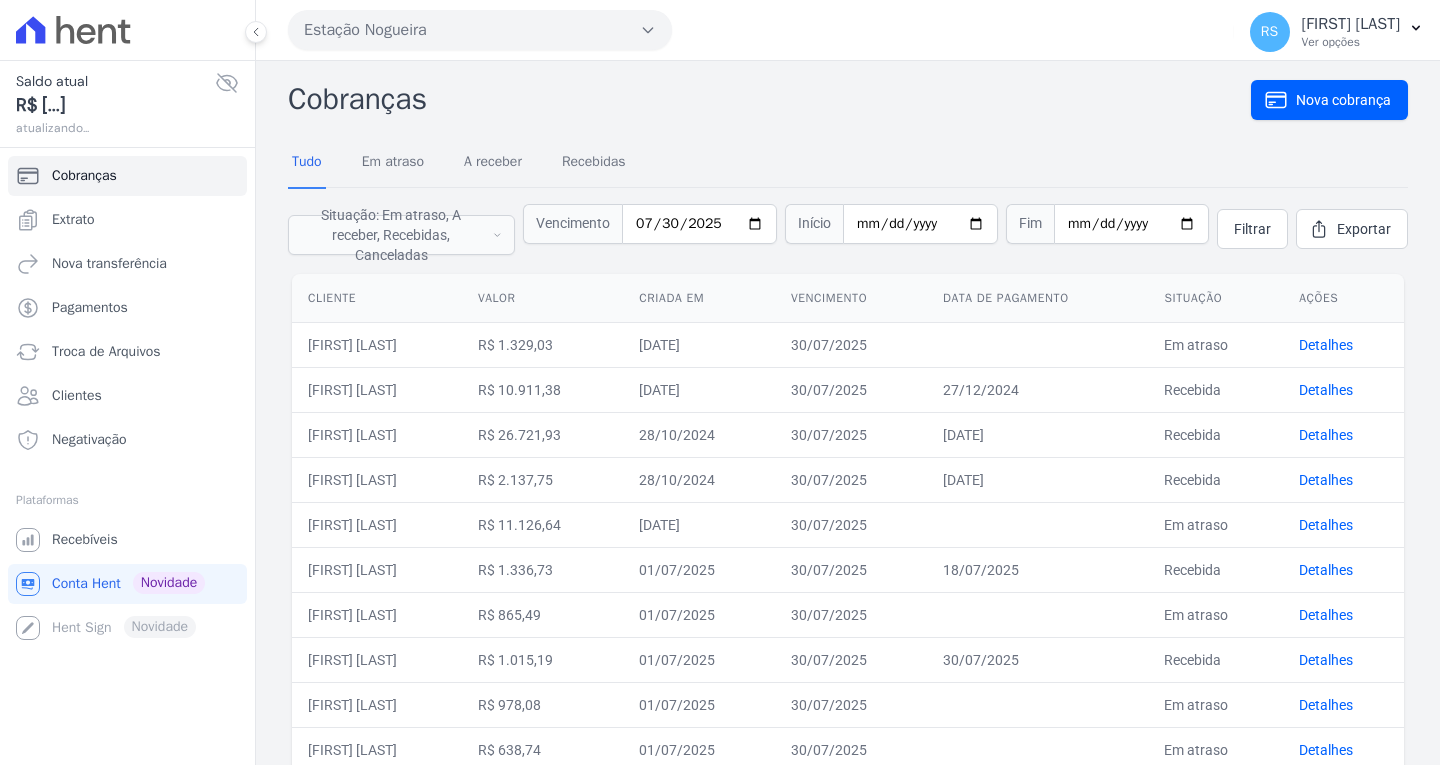 scroll, scrollTop: 0, scrollLeft: 0, axis: both 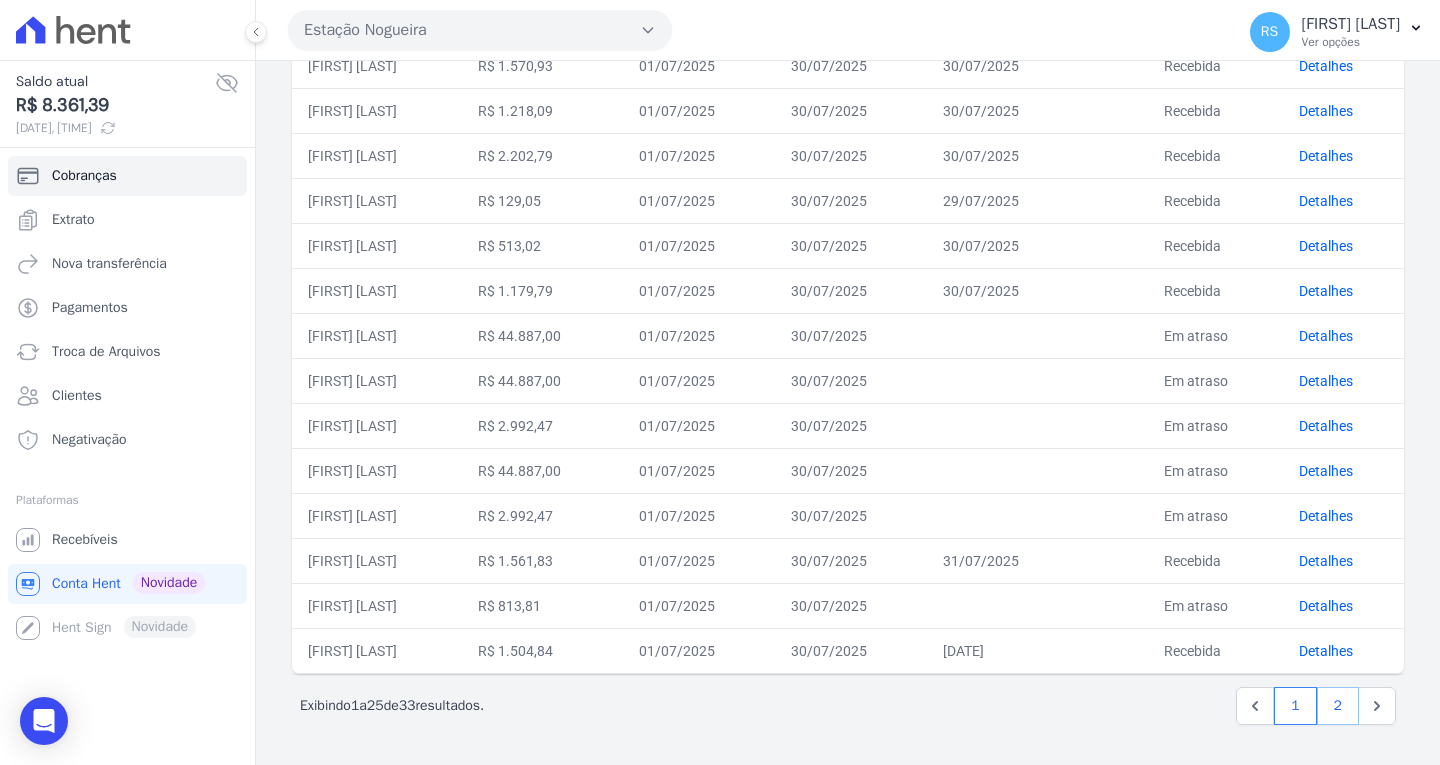 click on "2" at bounding box center [1338, 706] 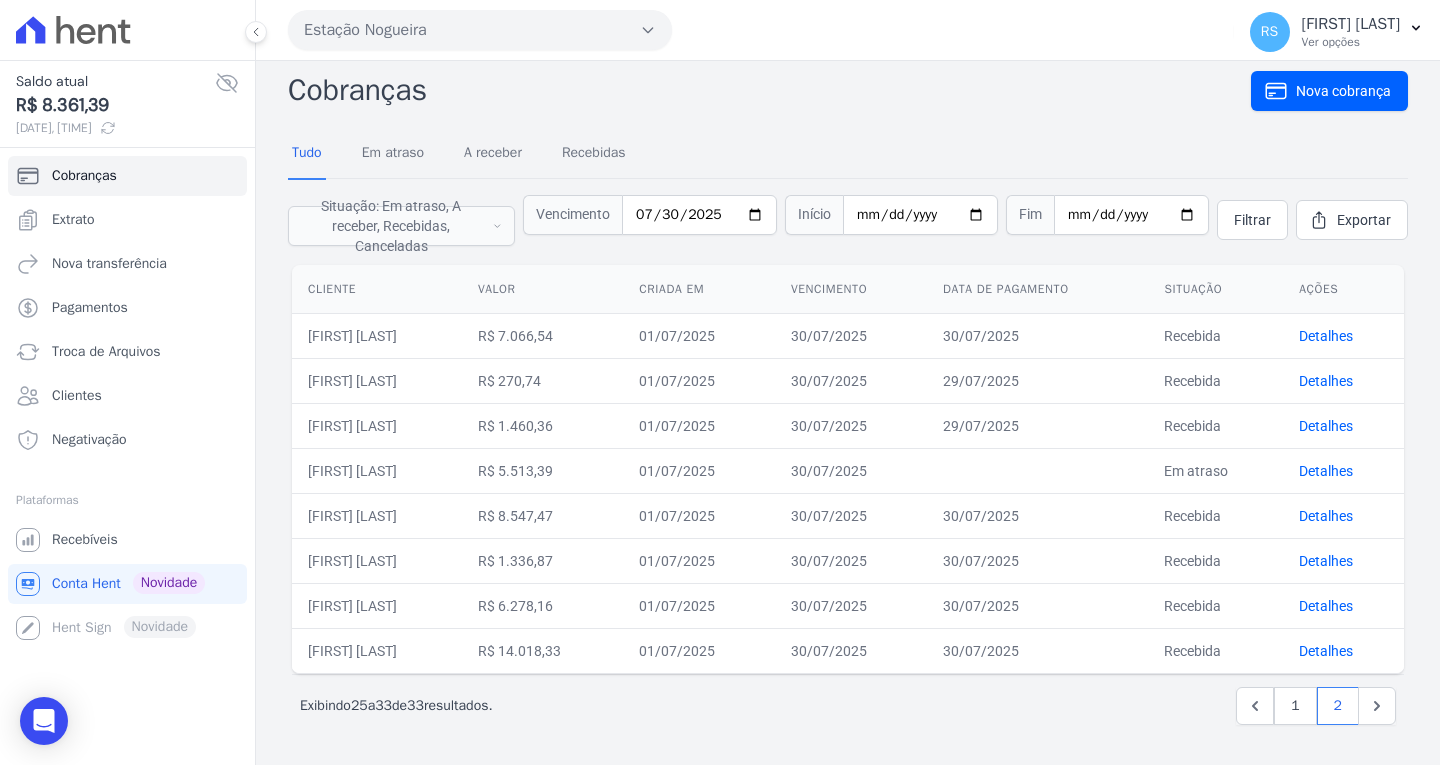 scroll, scrollTop: 11, scrollLeft: 0, axis: vertical 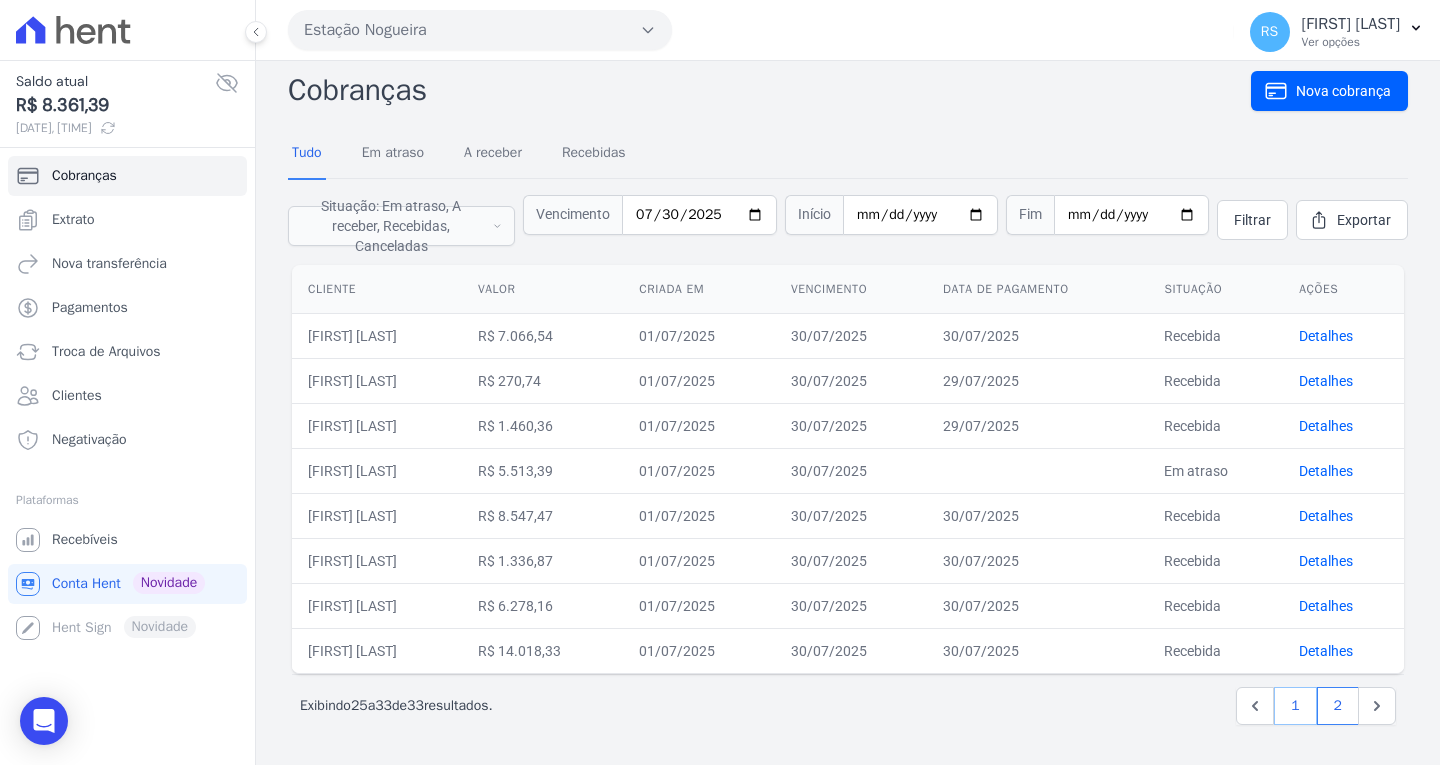 click on "1" at bounding box center (1295, 706) 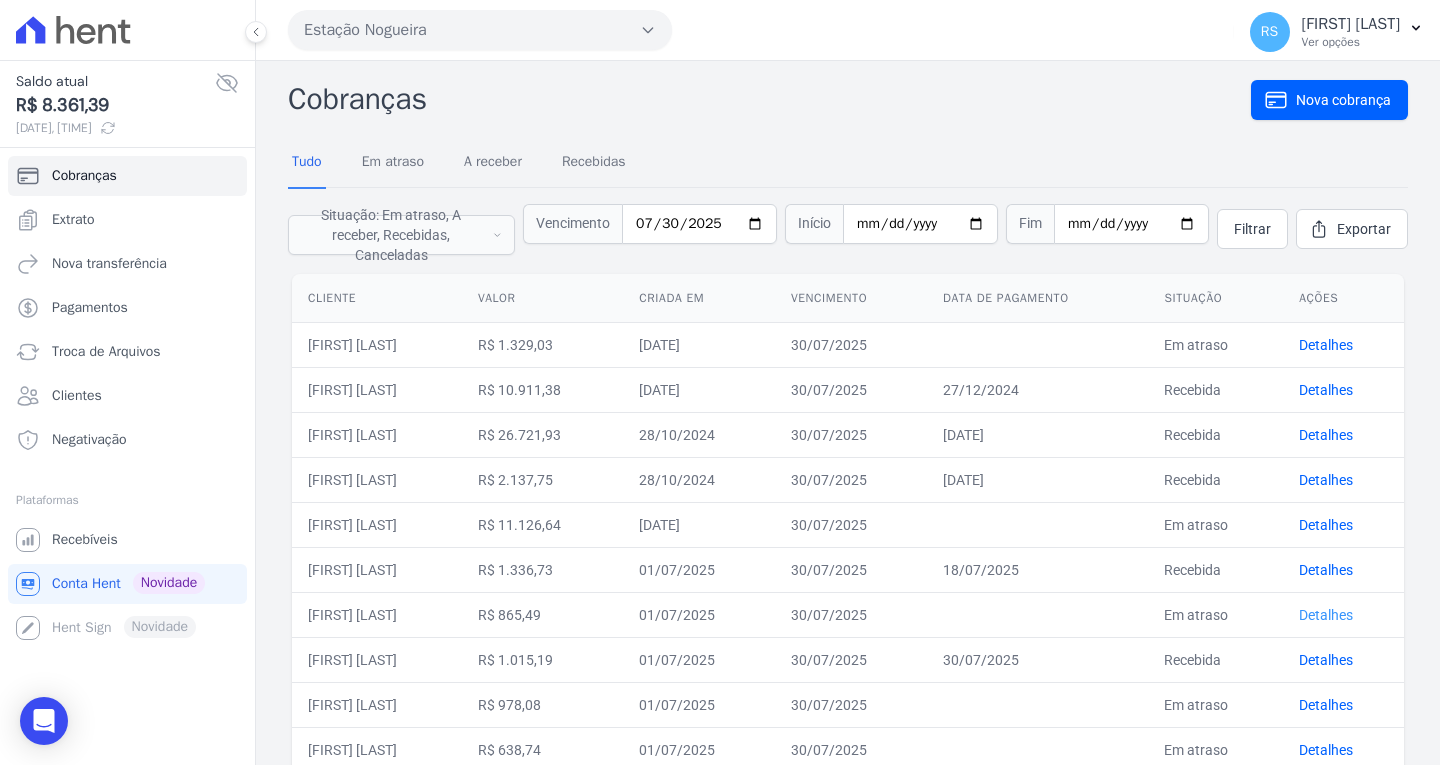 click on "Detalhes" at bounding box center [1326, 615] 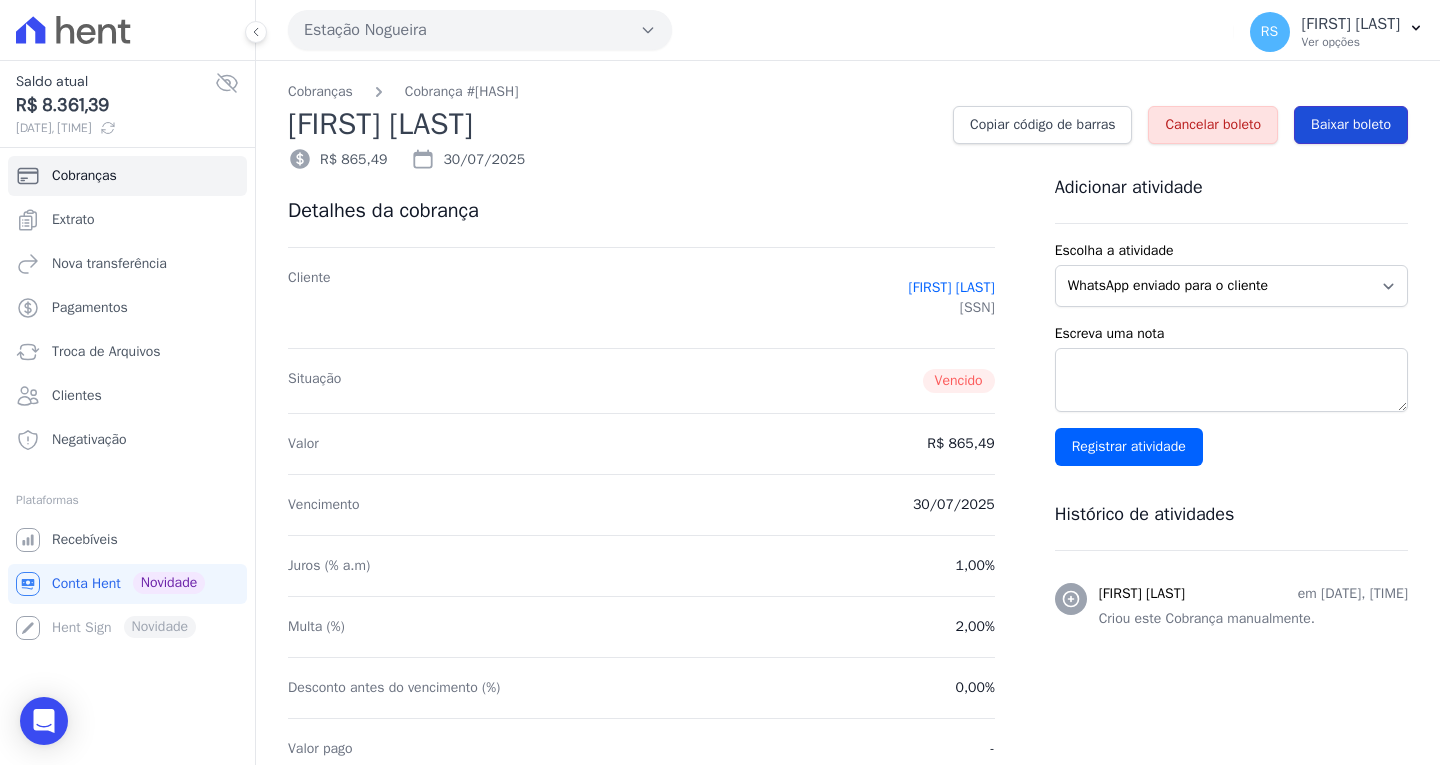 click on "Baixar boleto" at bounding box center [1351, 125] 